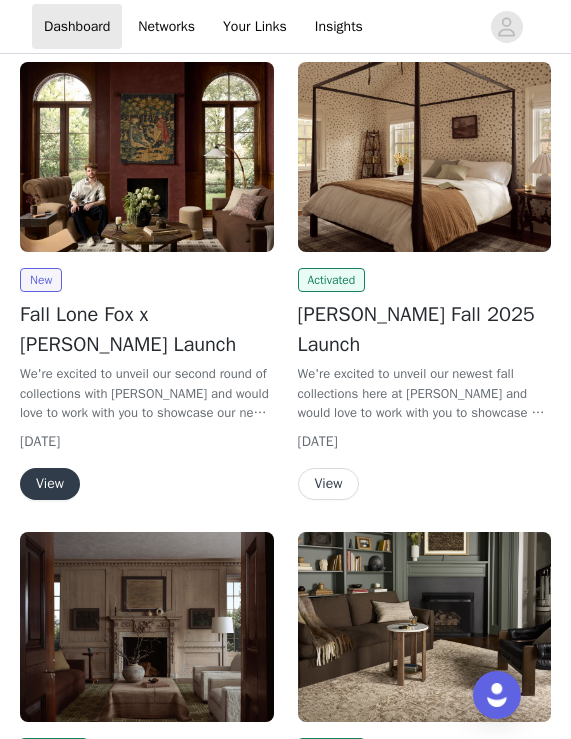 scroll, scrollTop: 288, scrollLeft: 0, axis: vertical 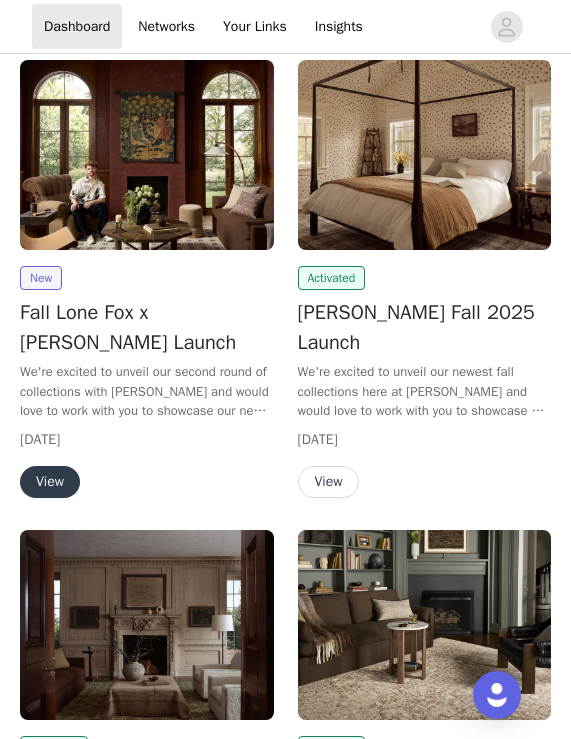 click on "View" at bounding box center (50, 482) 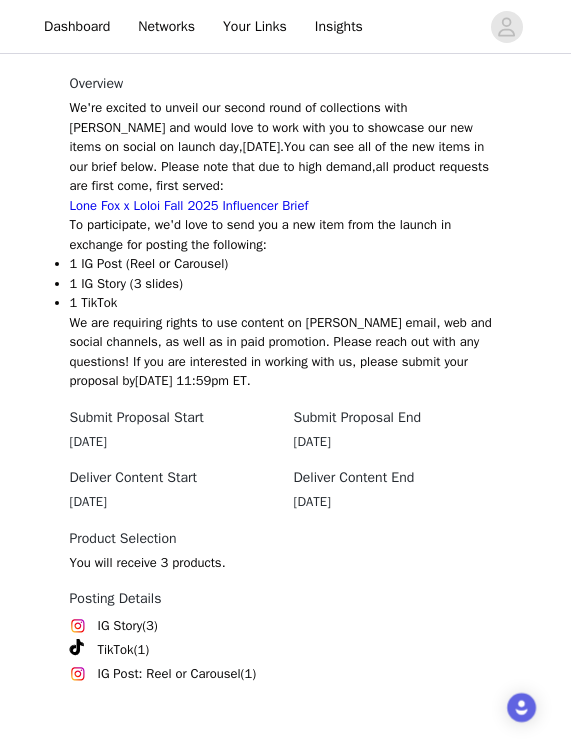 scroll, scrollTop: 796, scrollLeft: 0, axis: vertical 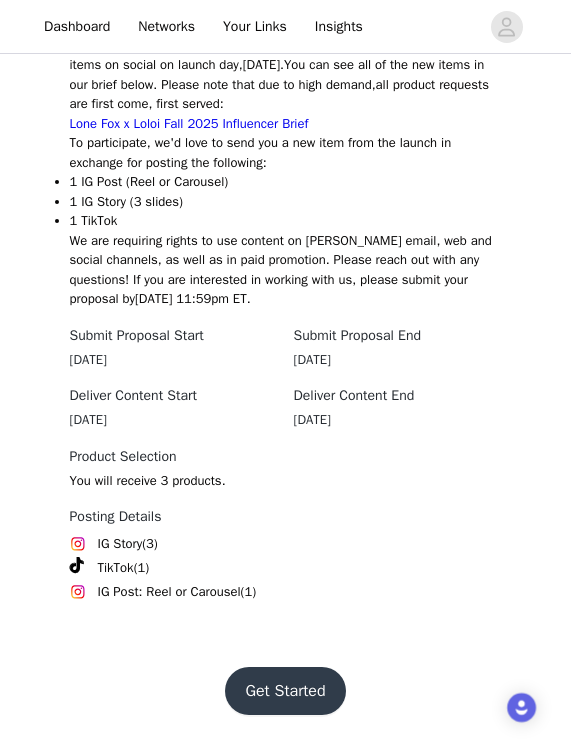 click on "Get Started" at bounding box center [285, 691] 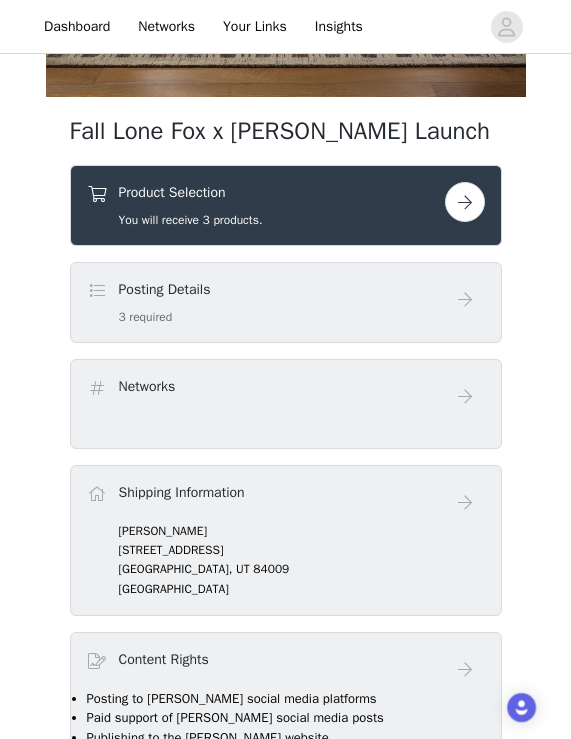 scroll, scrollTop: 541, scrollLeft: 0, axis: vertical 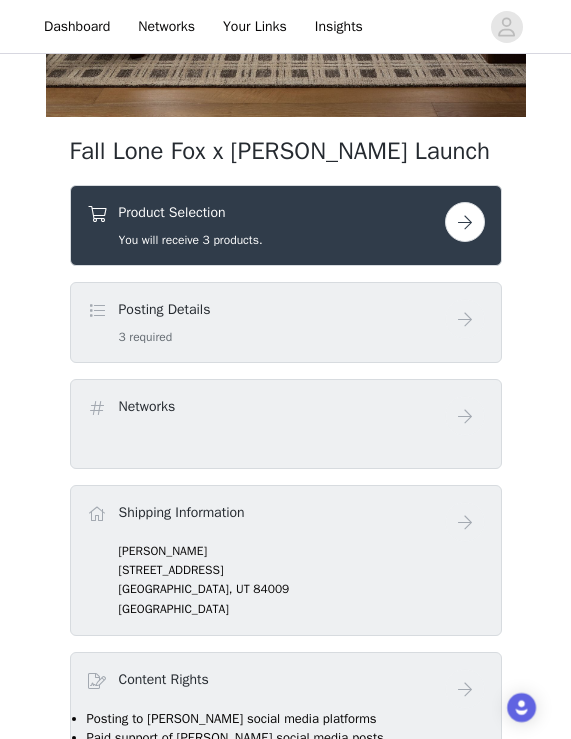 click at bounding box center (465, 222) 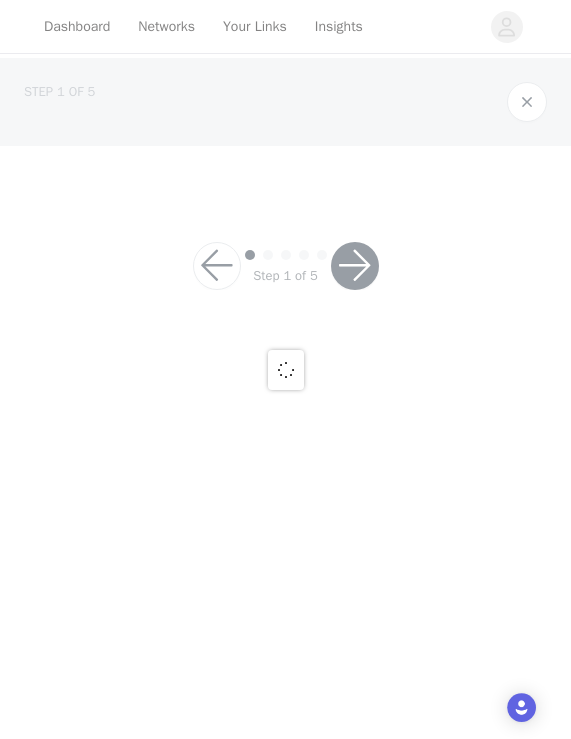 scroll, scrollTop: 0, scrollLeft: 0, axis: both 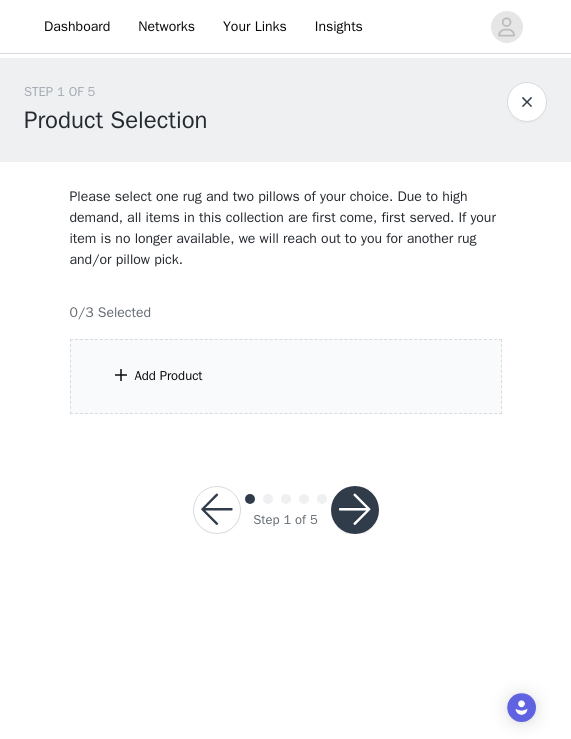 click on "Add Product" at bounding box center [169, 376] 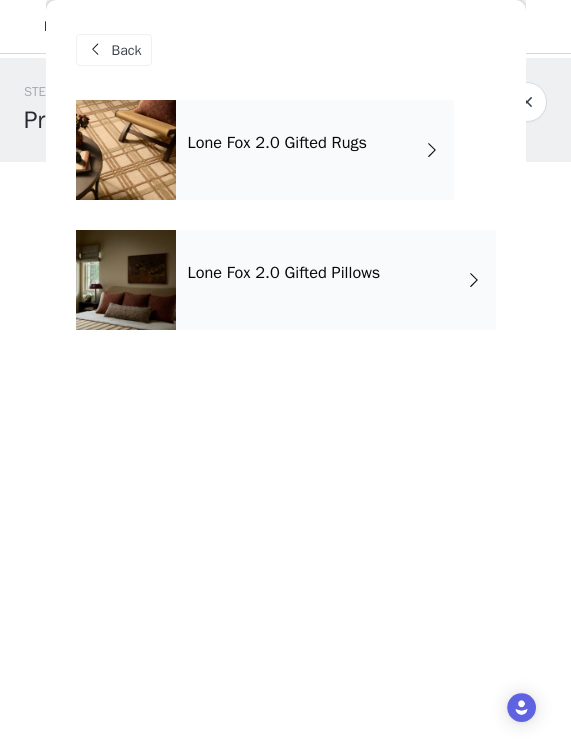 click on "Lone Fox 2.0 Gifted Rugs" at bounding box center (278, 143) 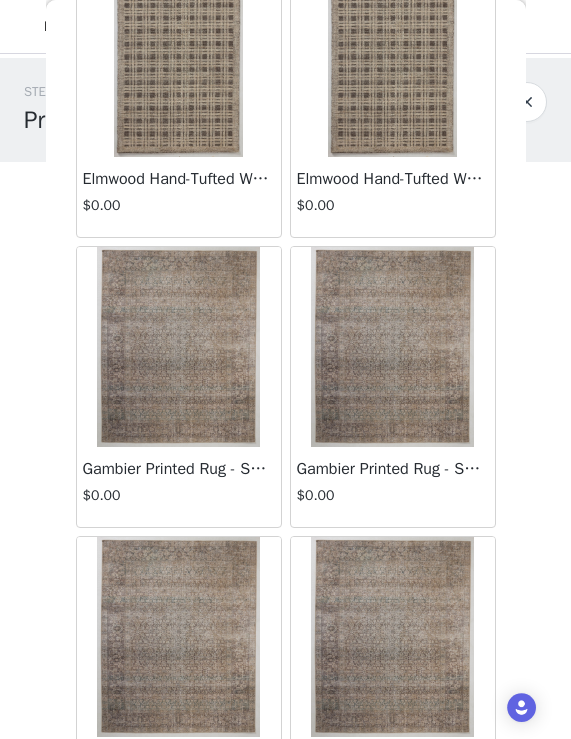 scroll, scrollTop: 1596, scrollLeft: 0, axis: vertical 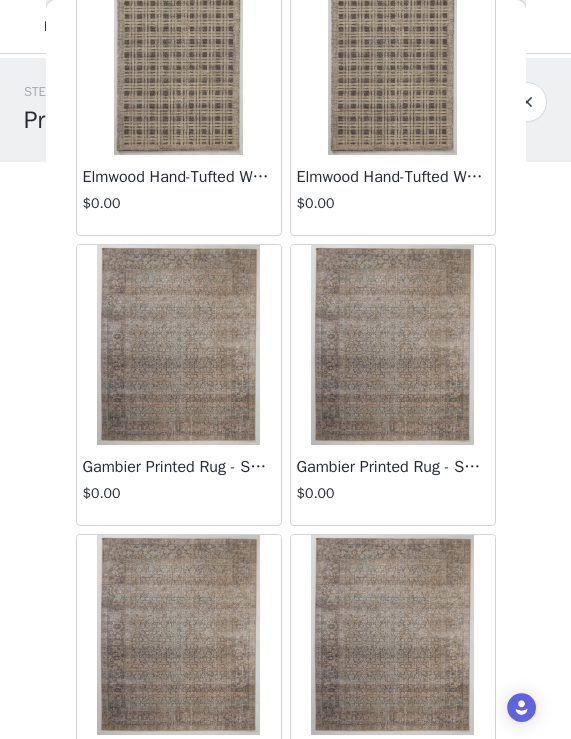 click at bounding box center [178, 345] 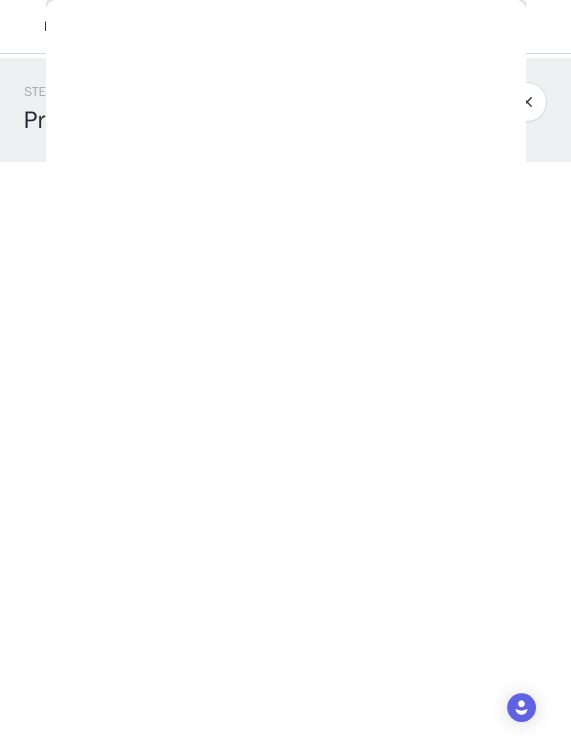 scroll, scrollTop: 0, scrollLeft: 0, axis: both 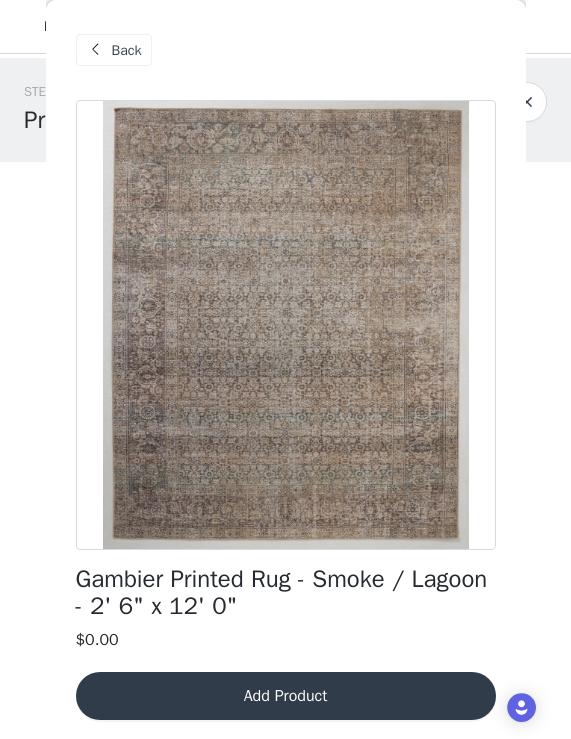 click at bounding box center (96, 50) 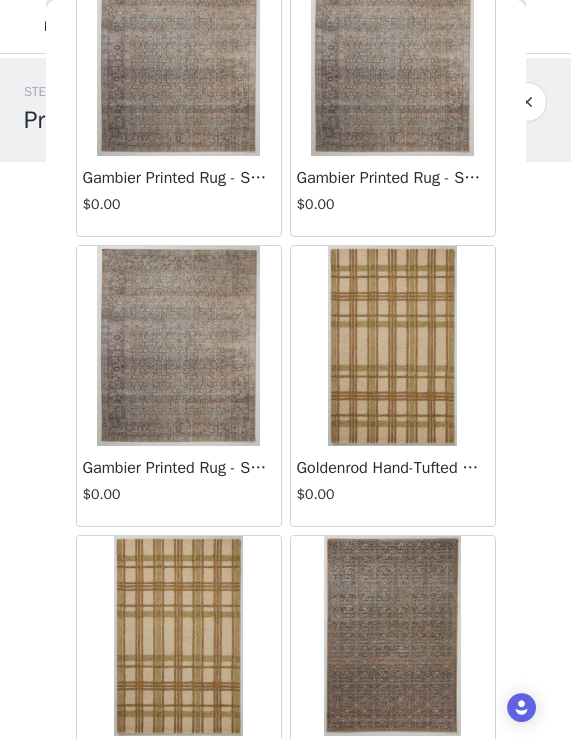 scroll, scrollTop: 2247, scrollLeft: 0, axis: vertical 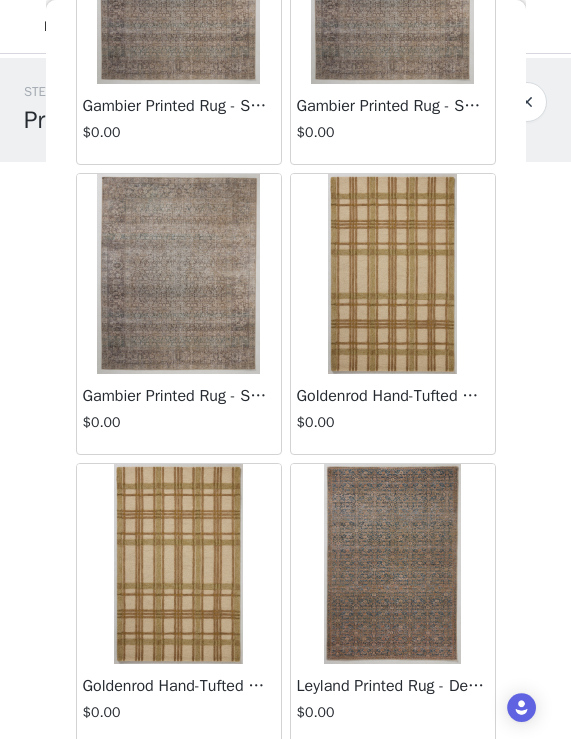 click at bounding box center (178, 274) 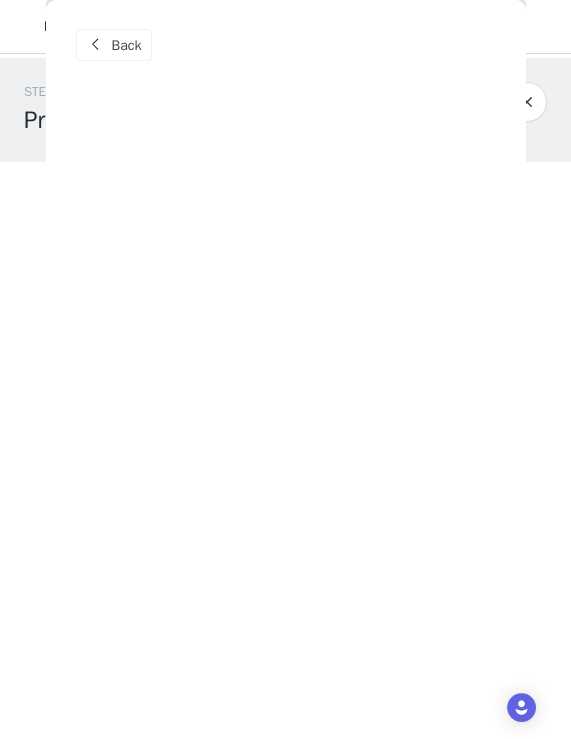 scroll, scrollTop: 5, scrollLeft: 0, axis: vertical 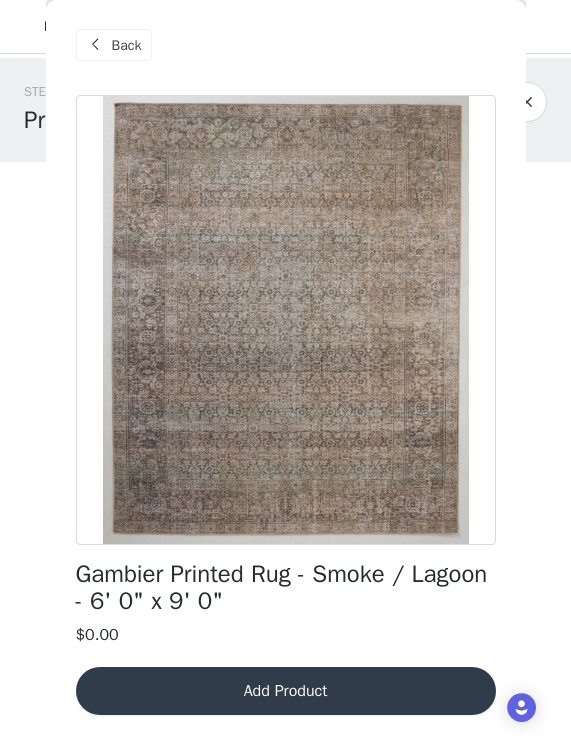 click on "Back" at bounding box center (127, 45) 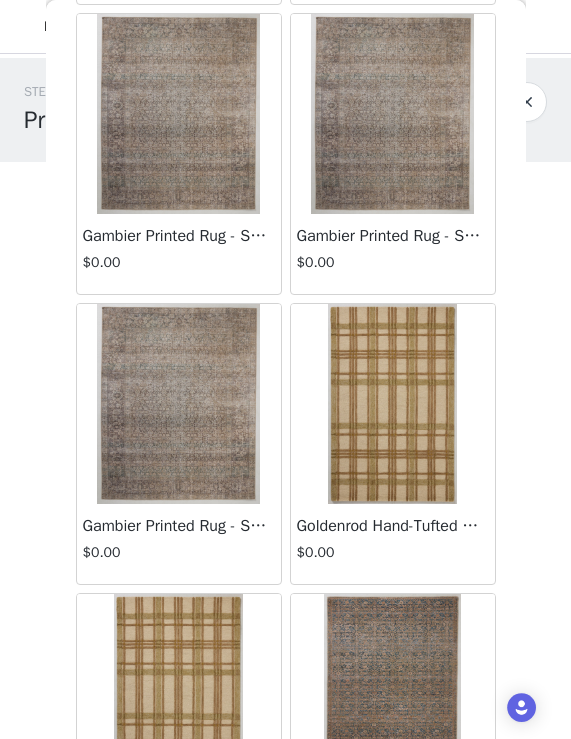 scroll, scrollTop: 2105, scrollLeft: 0, axis: vertical 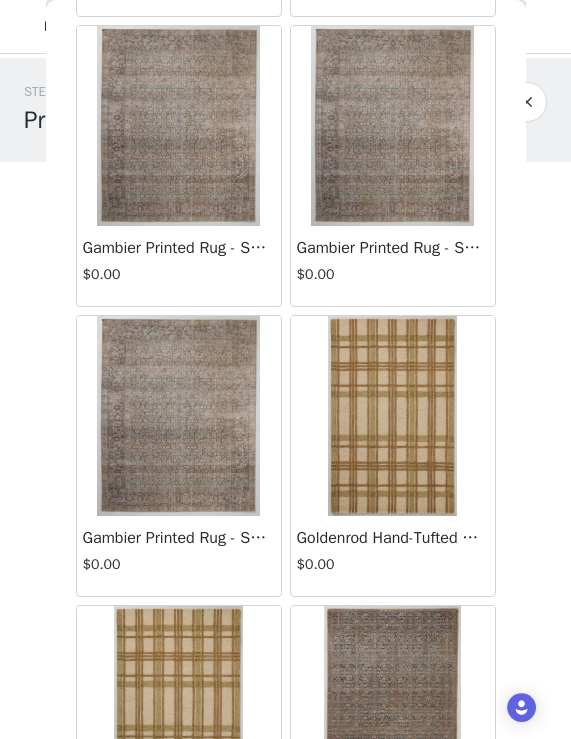 click at bounding box center (392, 126) 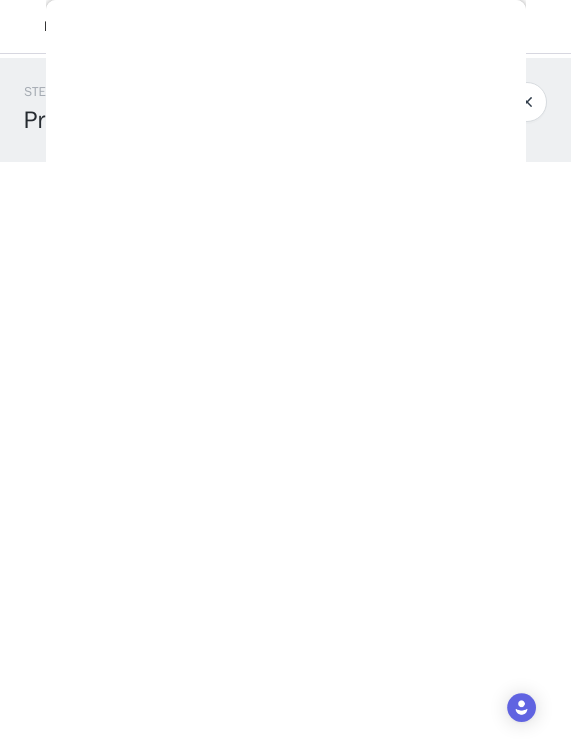 scroll, scrollTop: 0, scrollLeft: 0, axis: both 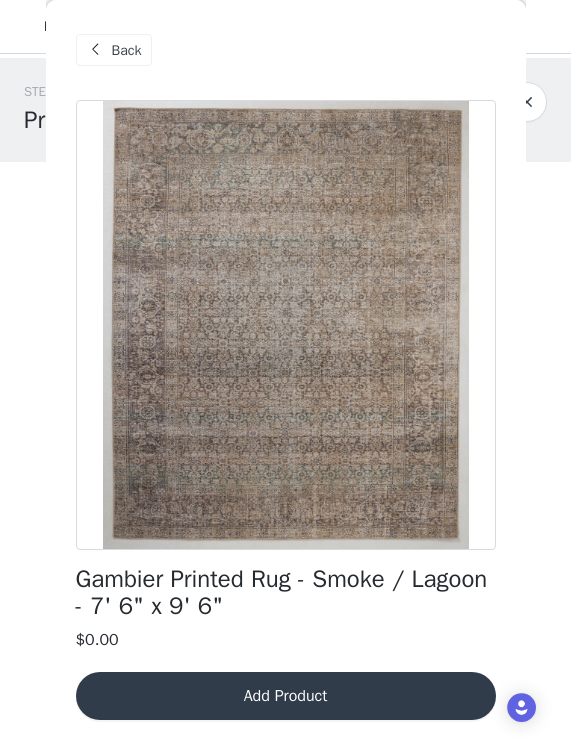 click at bounding box center [96, 50] 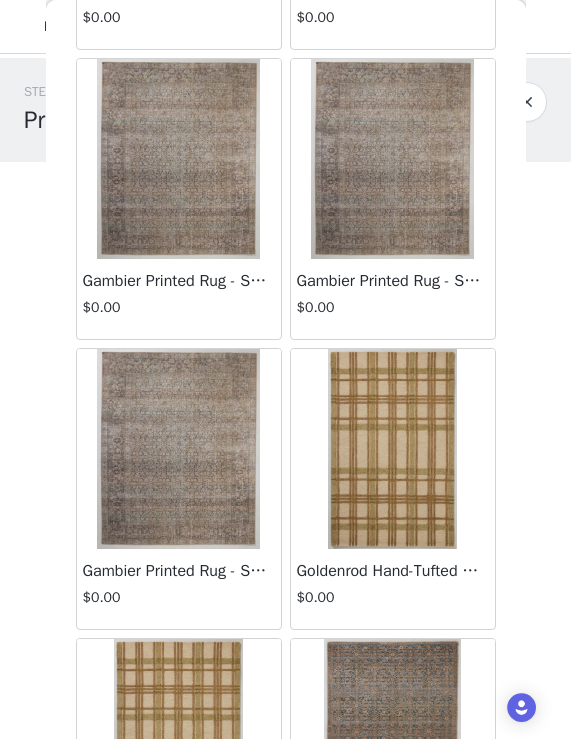 scroll, scrollTop: 2032, scrollLeft: 0, axis: vertical 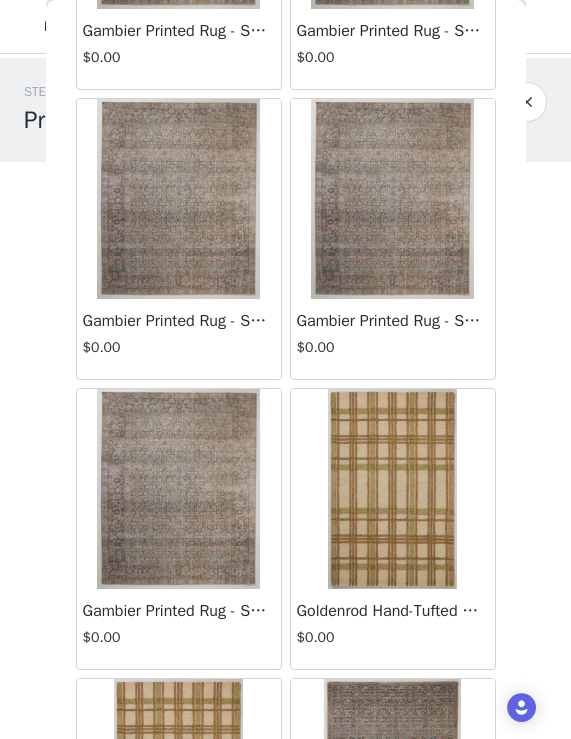 click at bounding box center (178, 199) 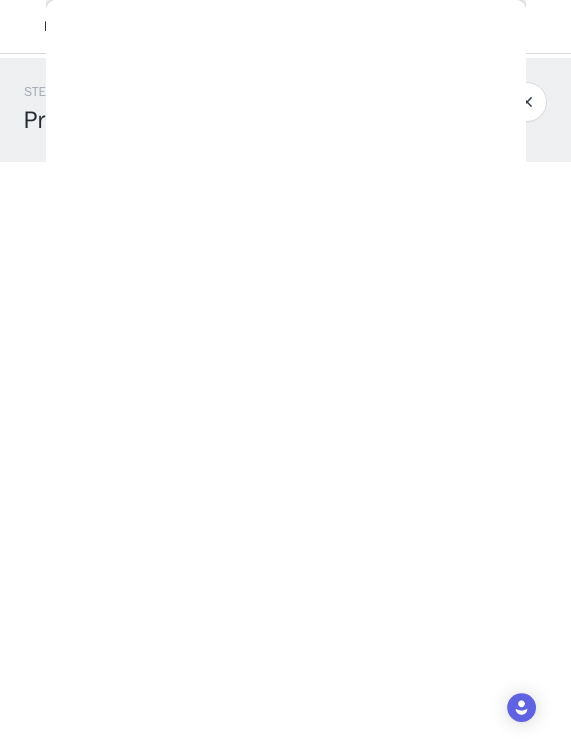 scroll, scrollTop: 0, scrollLeft: 0, axis: both 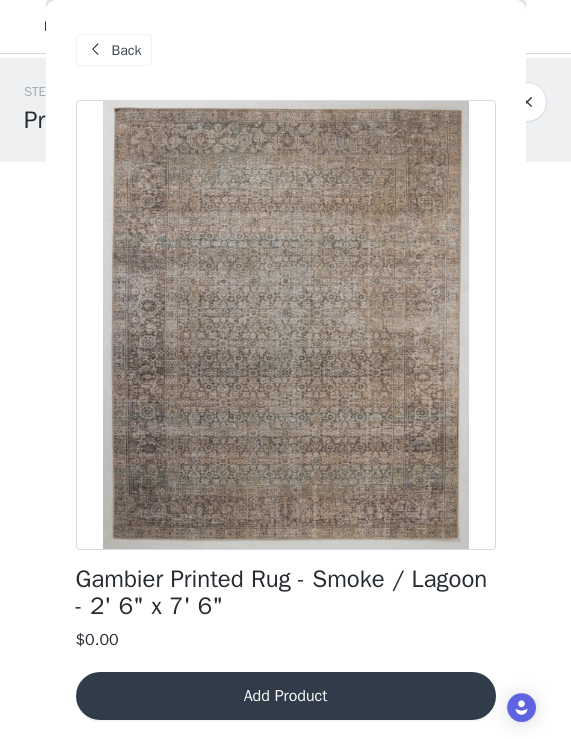 click on "Back" at bounding box center [114, 50] 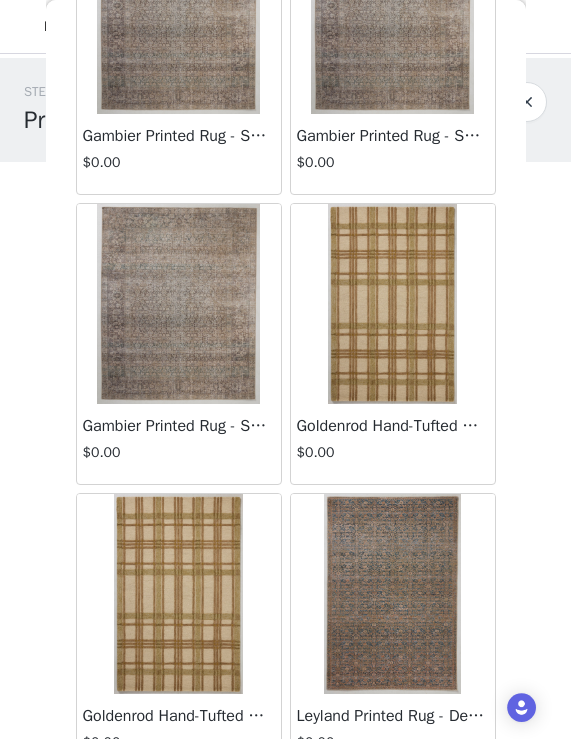 scroll, scrollTop: 2321, scrollLeft: 0, axis: vertical 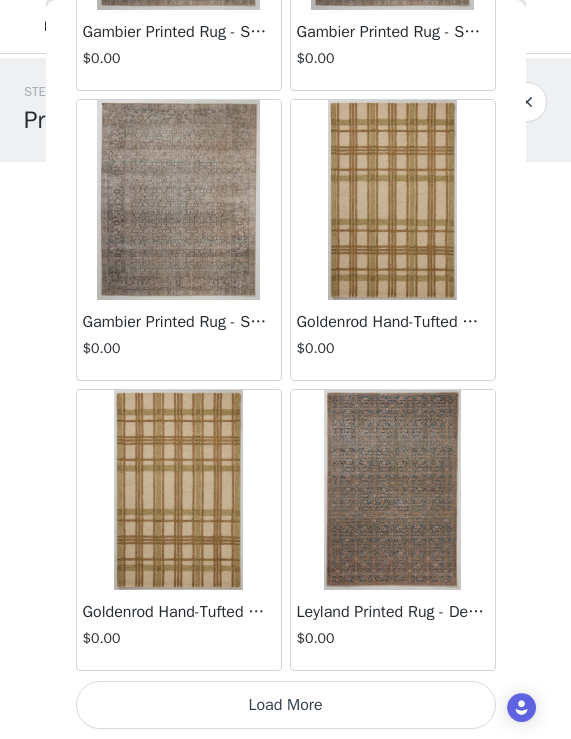 click on "Load More" at bounding box center (286, 705) 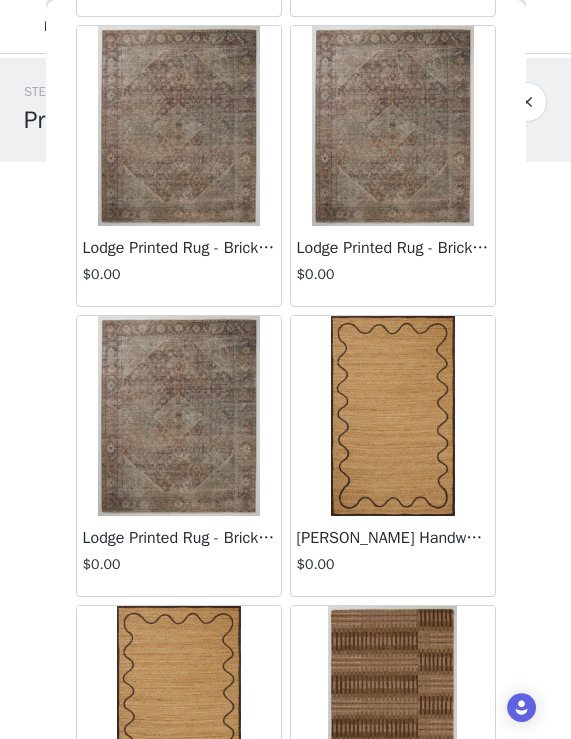 scroll, scrollTop: 3256, scrollLeft: 0, axis: vertical 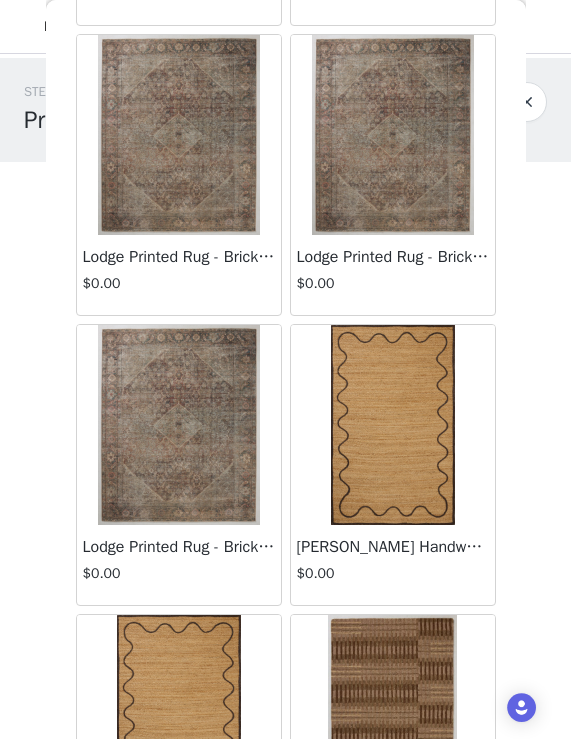 click at bounding box center (179, 425) 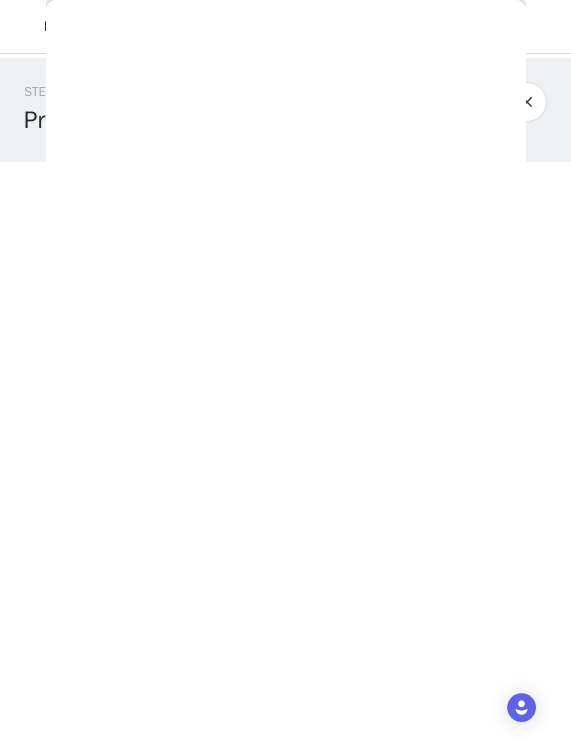 scroll, scrollTop: 5, scrollLeft: 0, axis: vertical 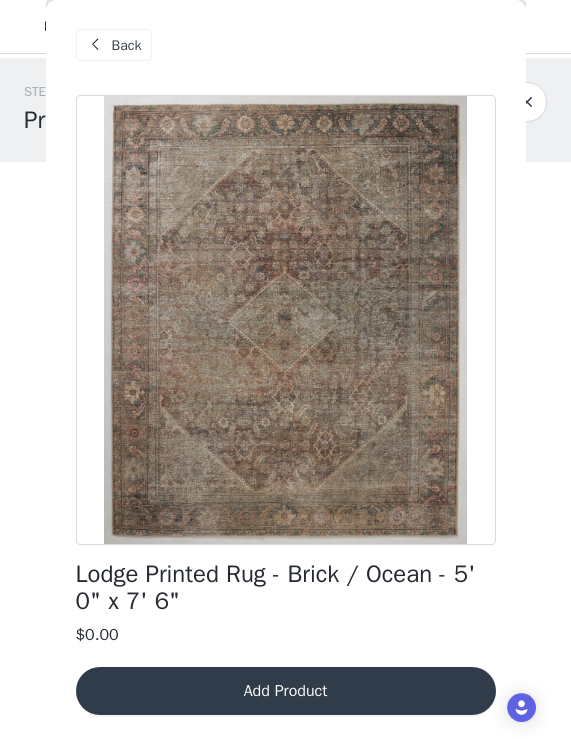 click on "Back" at bounding box center [127, 45] 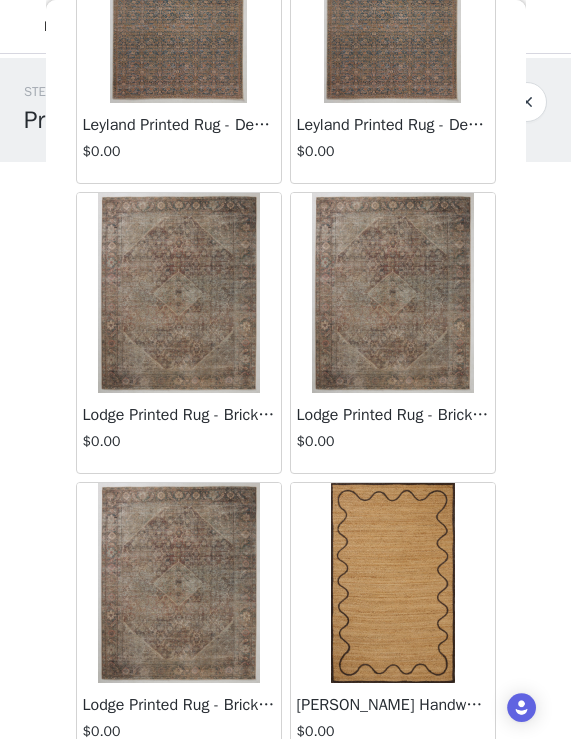 scroll, scrollTop: 3338, scrollLeft: 0, axis: vertical 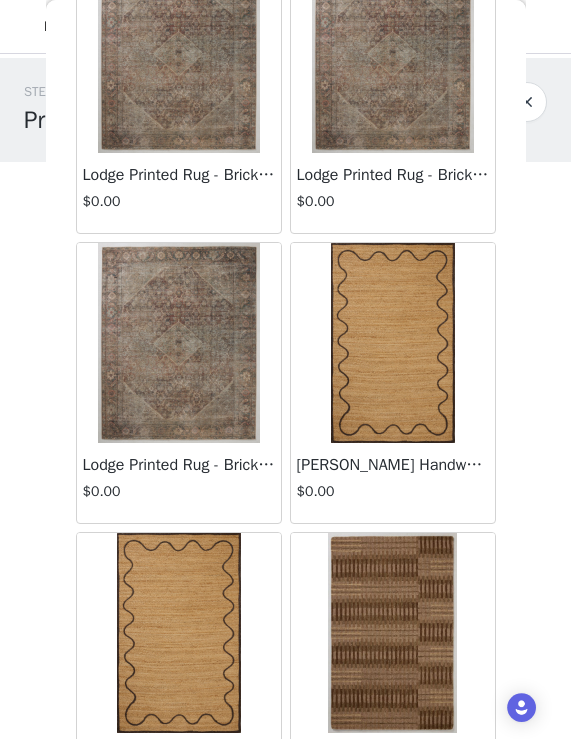 click at bounding box center [393, 53] 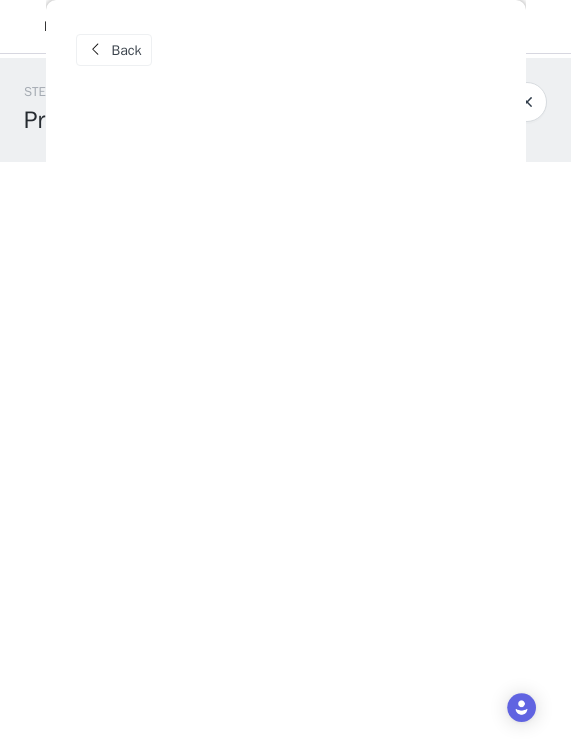 scroll, scrollTop: 0, scrollLeft: 0, axis: both 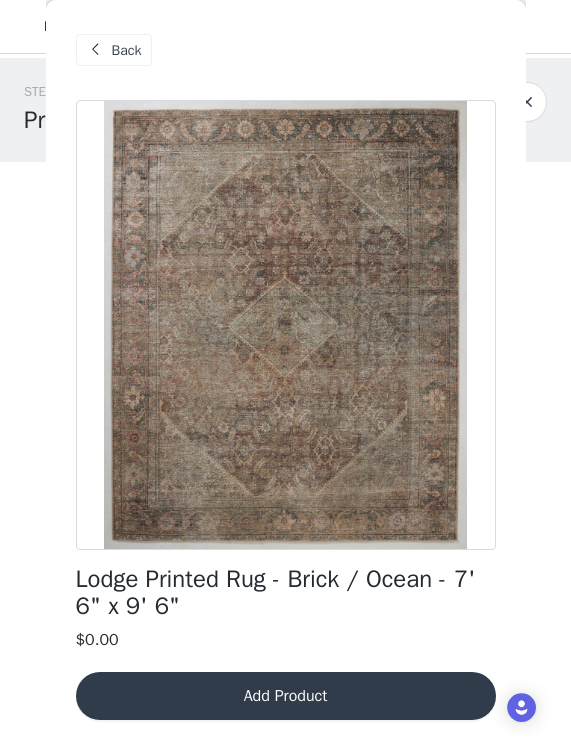 click at bounding box center [96, 50] 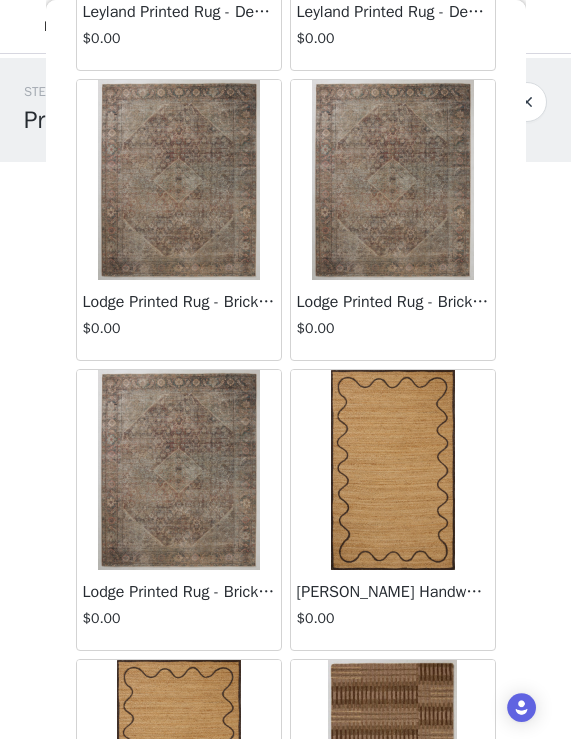 scroll, scrollTop: 3196, scrollLeft: 0, axis: vertical 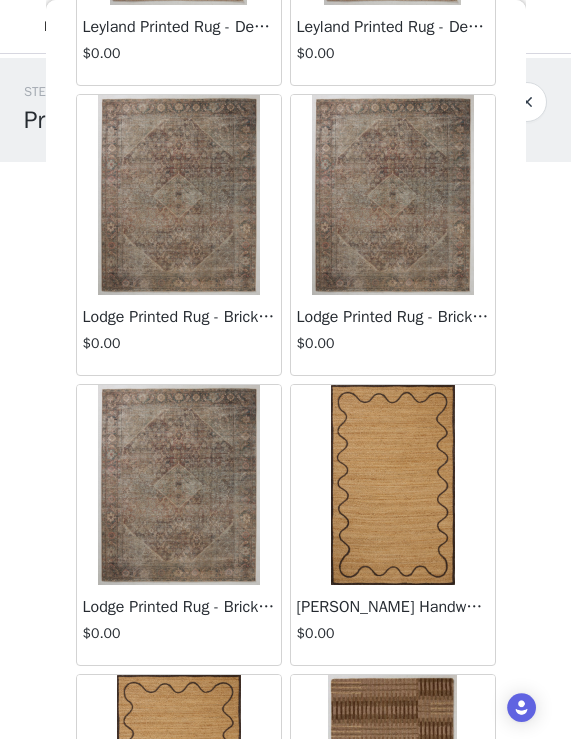 click at bounding box center (179, 485) 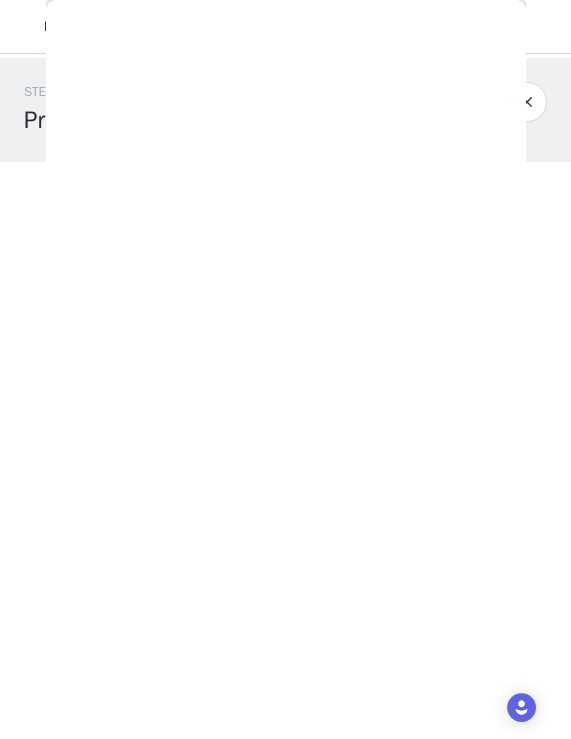 scroll, scrollTop: 5, scrollLeft: 0, axis: vertical 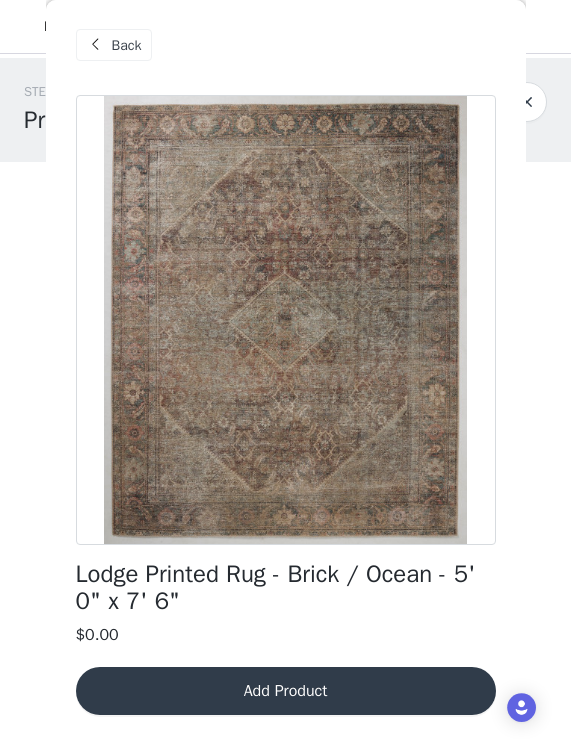 click on "Back" at bounding box center (114, 45) 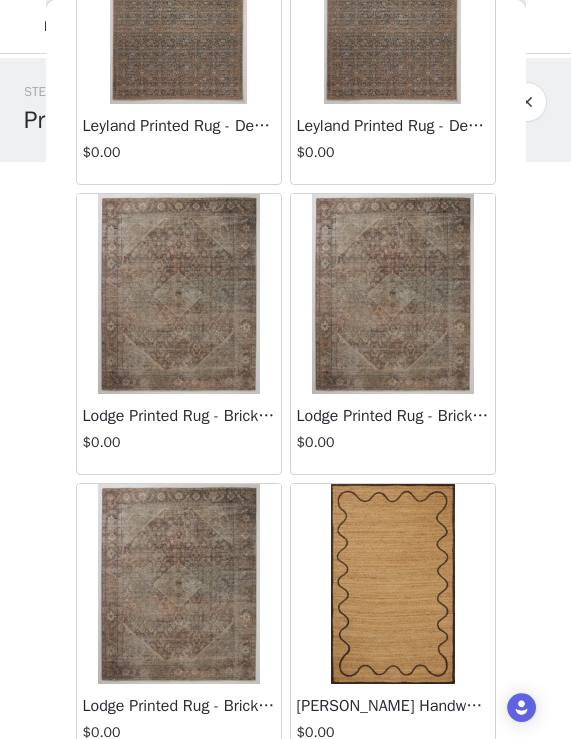 scroll, scrollTop: 3085, scrollLeft: 0, axis: vertical 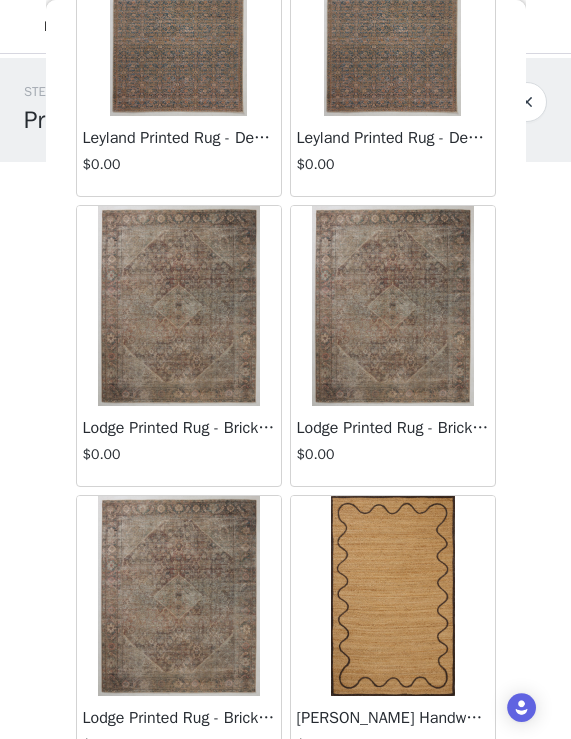 click at bounding box center [393, 306] 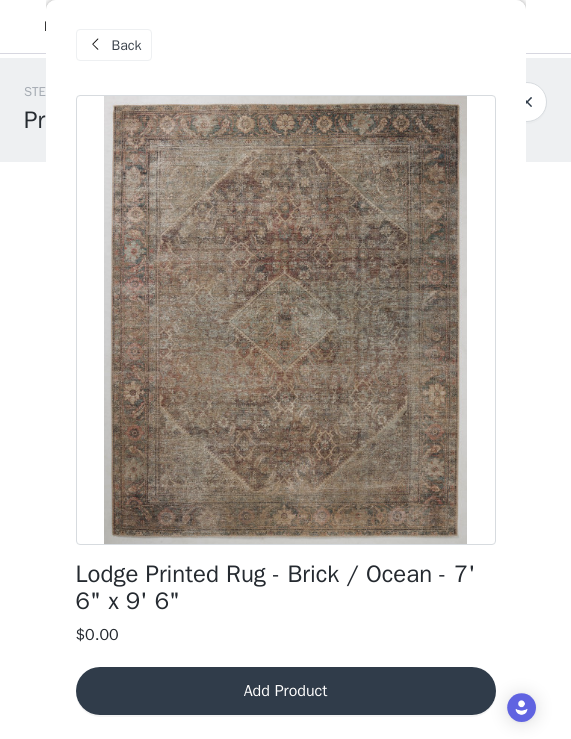 scroll, scrollTop: 5, scrollLeft: 0, axis: vertical 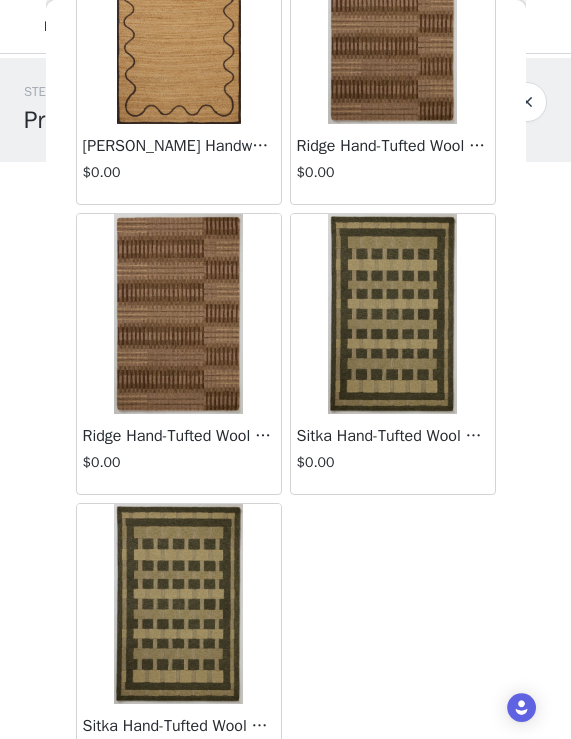 click at bounding box center [179, 314] 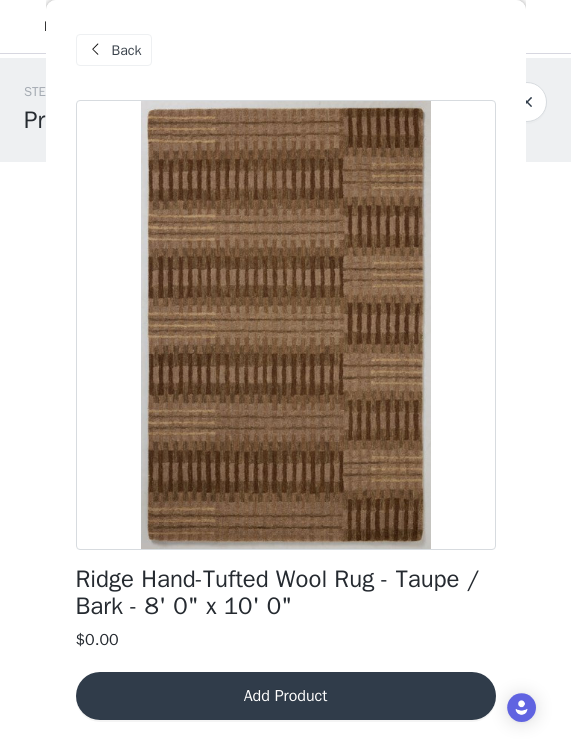 scroll, scrollTop: 5, scrollLeft: 0, axis: vertical 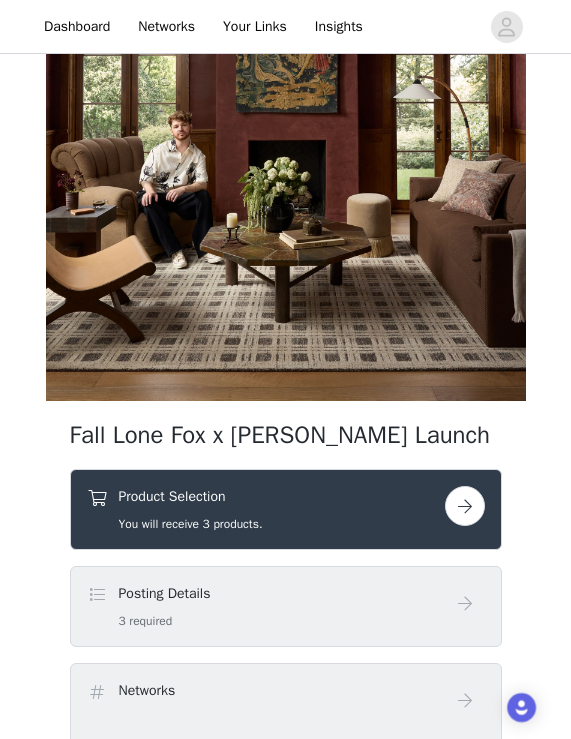 click on "Product Selection   You will receive 3 products." at bounding box center (266, 509) 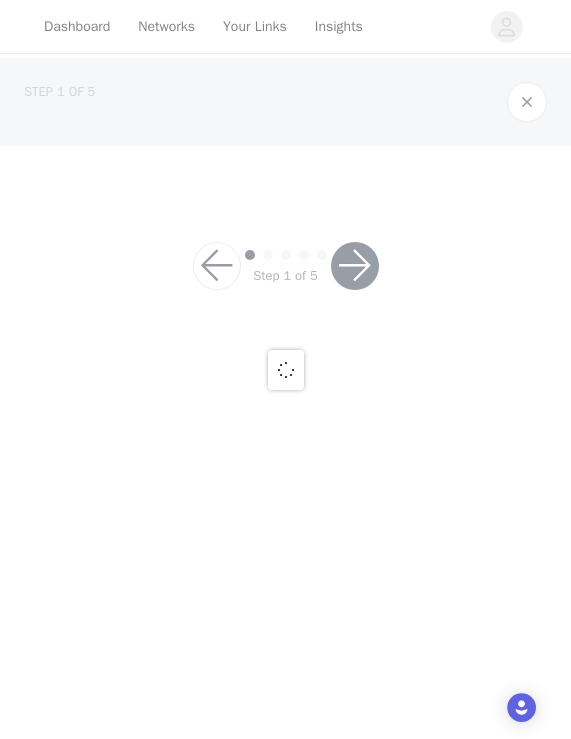 scroll, scrollTop: 0, scrollLeft: 0, axis: both 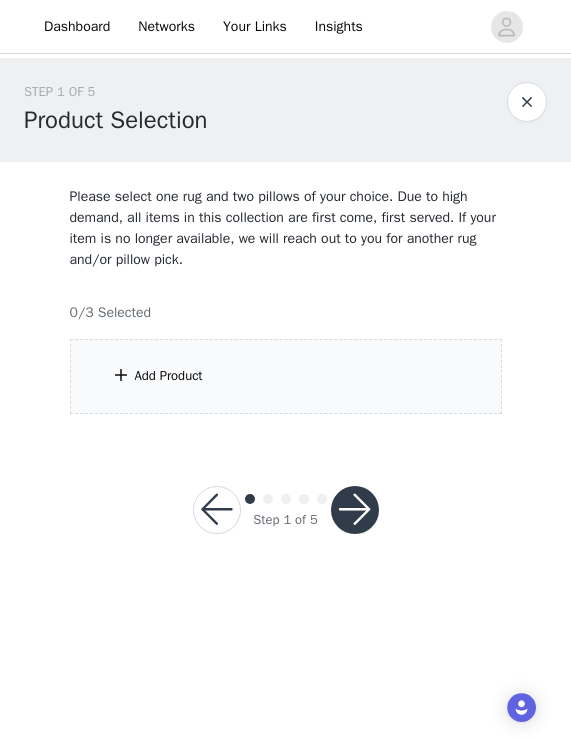 click on "Add Product" at bounding box center [169, 376] 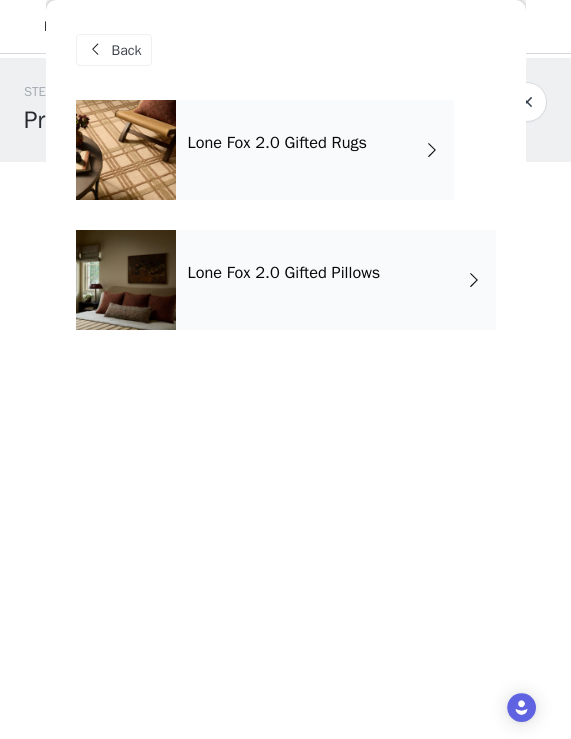click on "Lone Fox 2.0 Gifted Rugs" at bounding box center (315, 150) 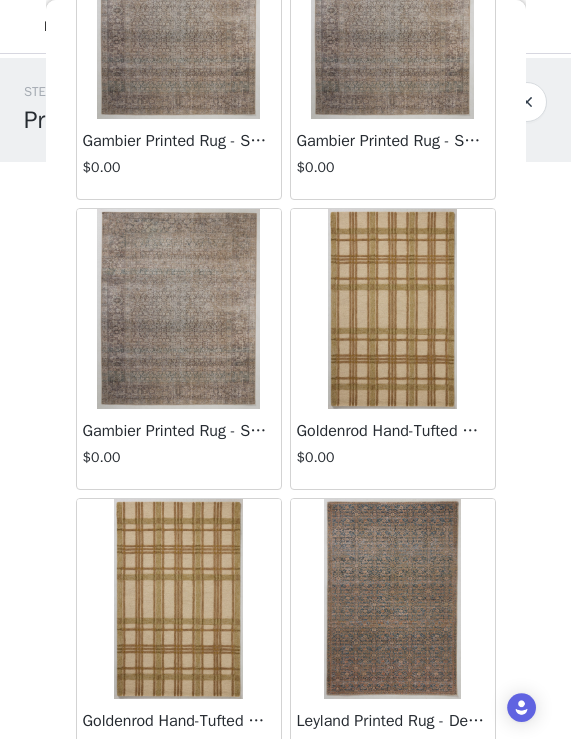 scroll, scrollTop: 2321, scrollLeft: 0, axis: vertical 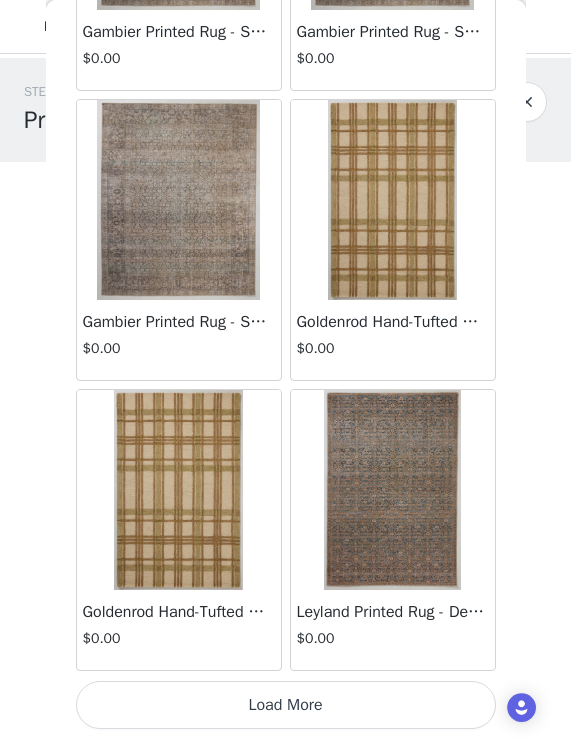 click on "Load More" at bounding box center (286, 705) 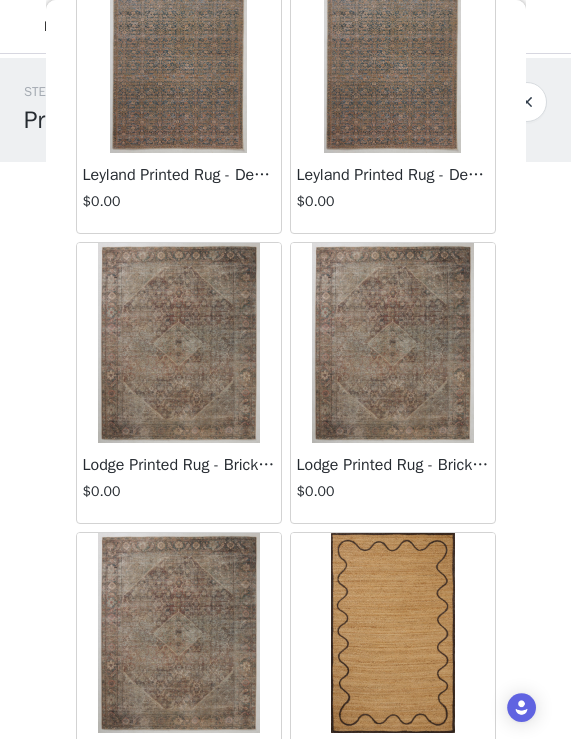 scroll, scrollTop: 3053, scrollLeft: 0, axis: vertical 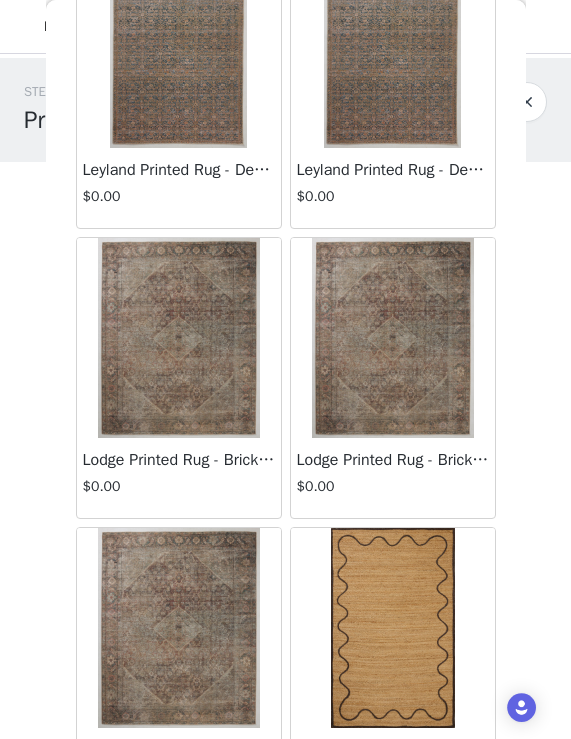 click at bounding box center [179, 628] 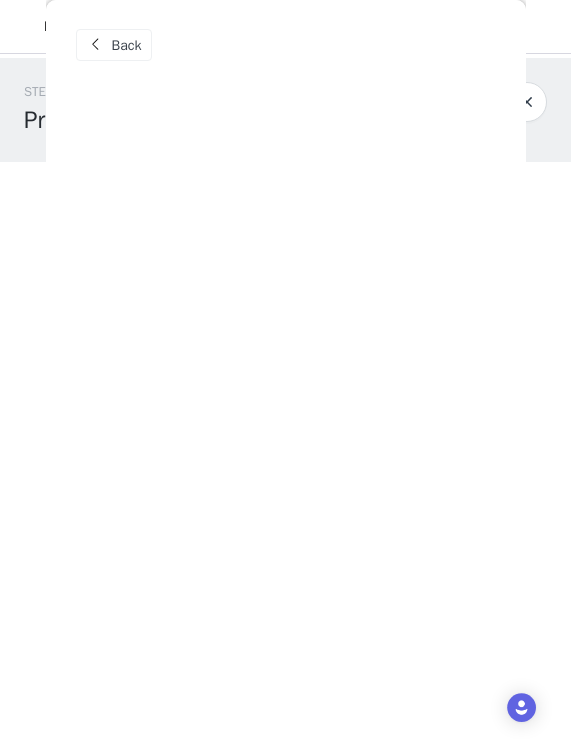 scroll, scrollTop: 5, scrollLeft: 0, axis: vertical 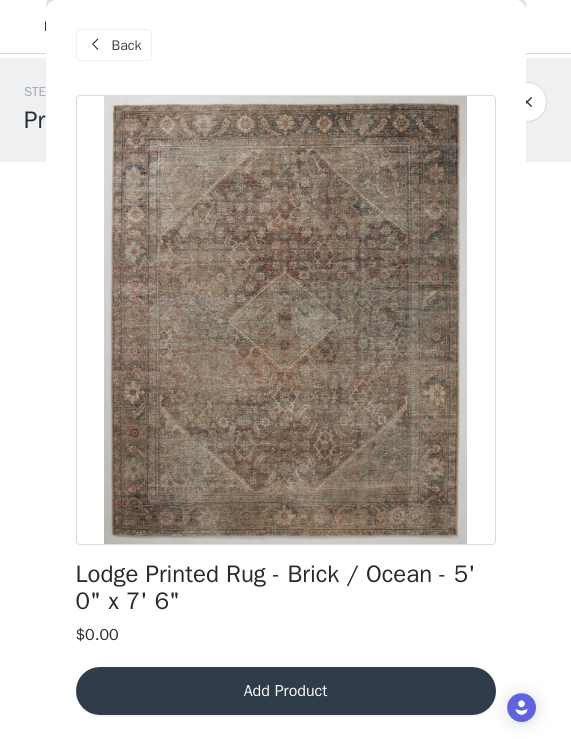 click on "Back" at bounding box center (114, 45) 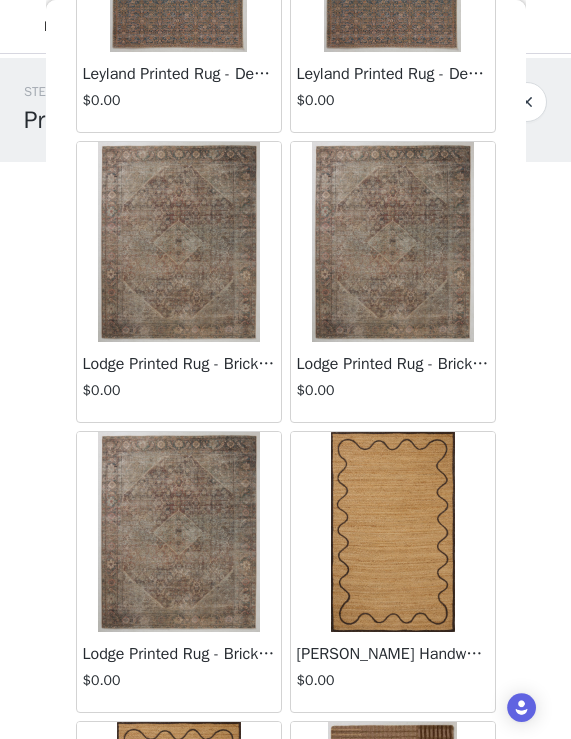 scroll, scrollTop: 3159, scrollLeft: 0, axis: vertical 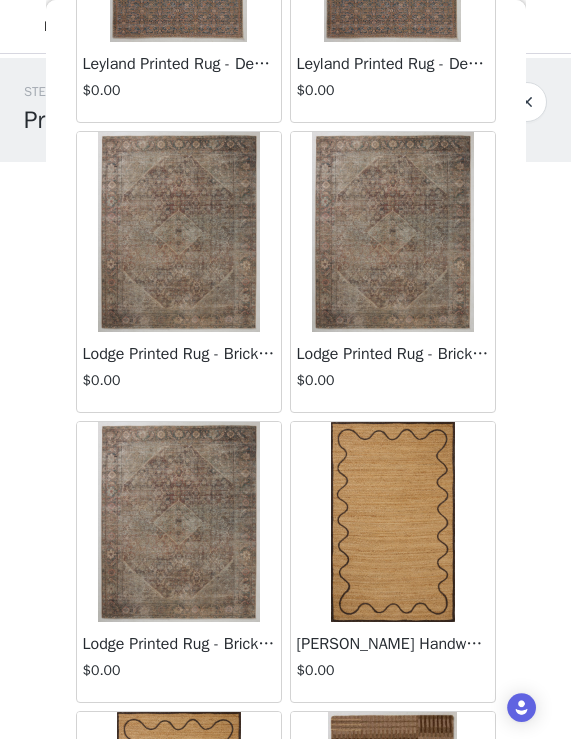 click at bounding box center (393, 232) 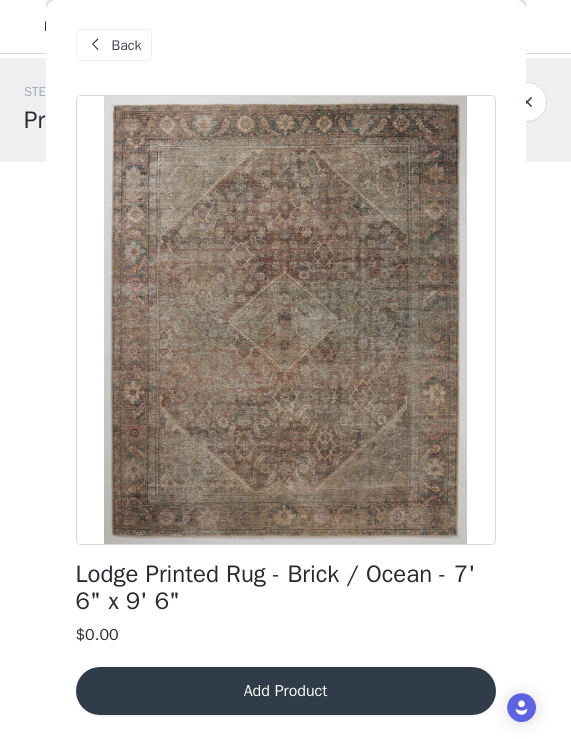 scroll, scrollTop: 5, scrollLeft: 0, axis: vertical 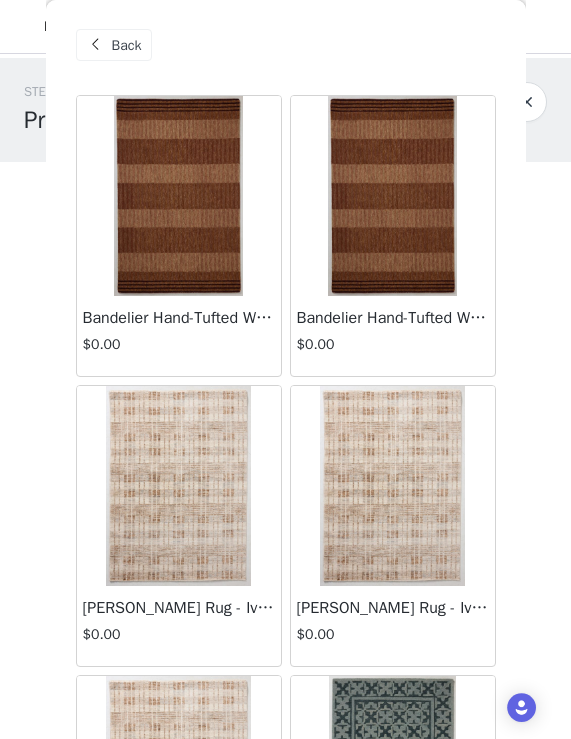 click on "Back" at bounding box center [127, 45] 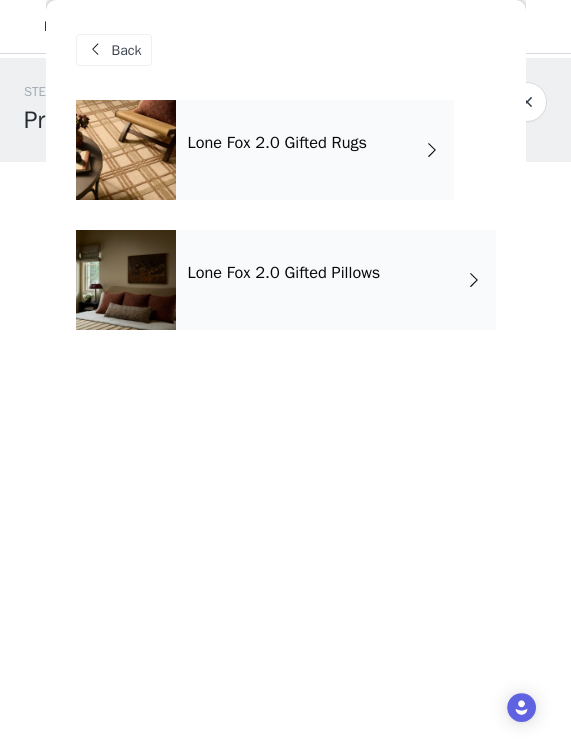 scroll, scrollTop: 0, scrollLeft: 0, axis: both 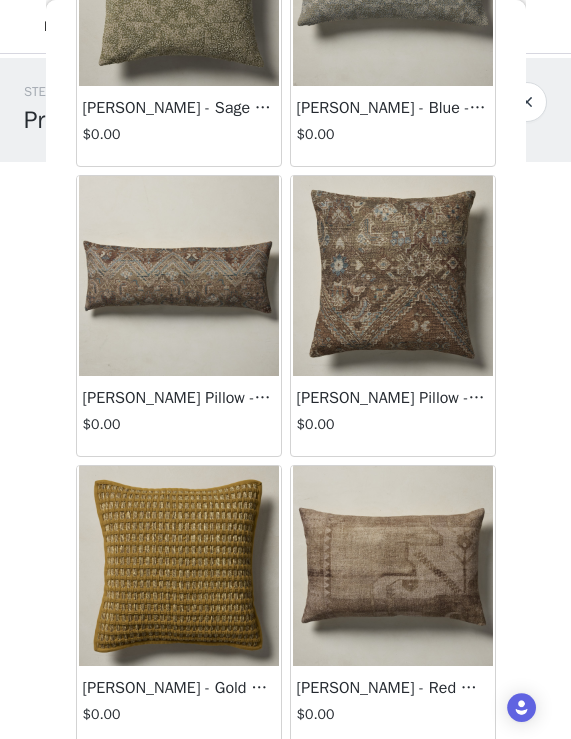 click at bounding box center [179, 276] 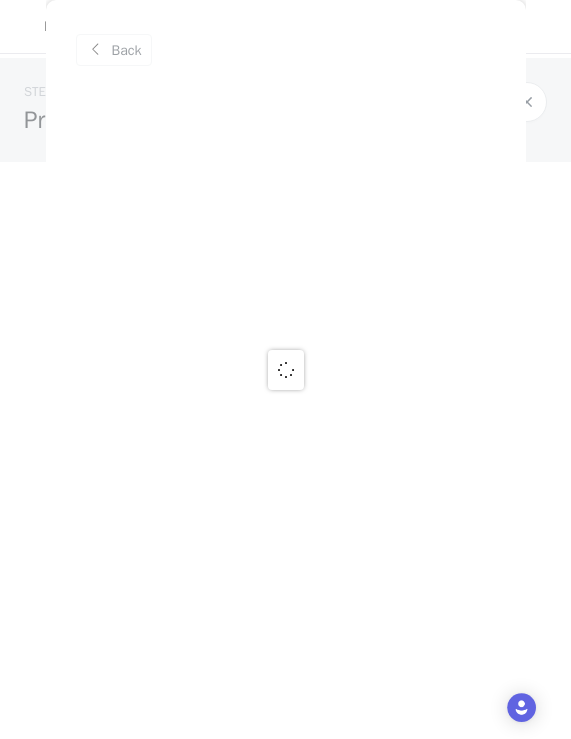 scroll, scrollTop: 0, scrollLeft: 0, axis: both 